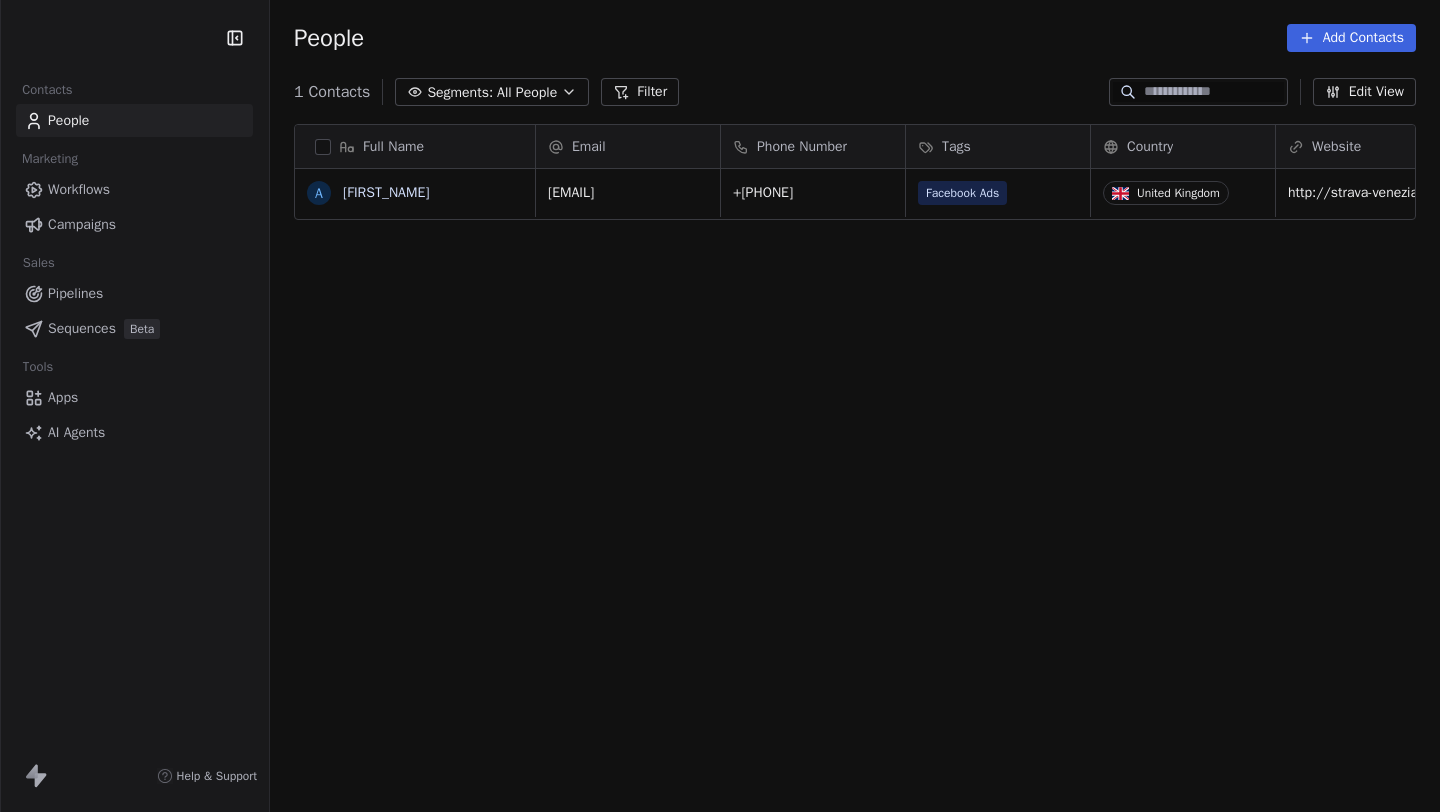 scroll, scrollTop: 0, scrollLeft: 0, axis: both 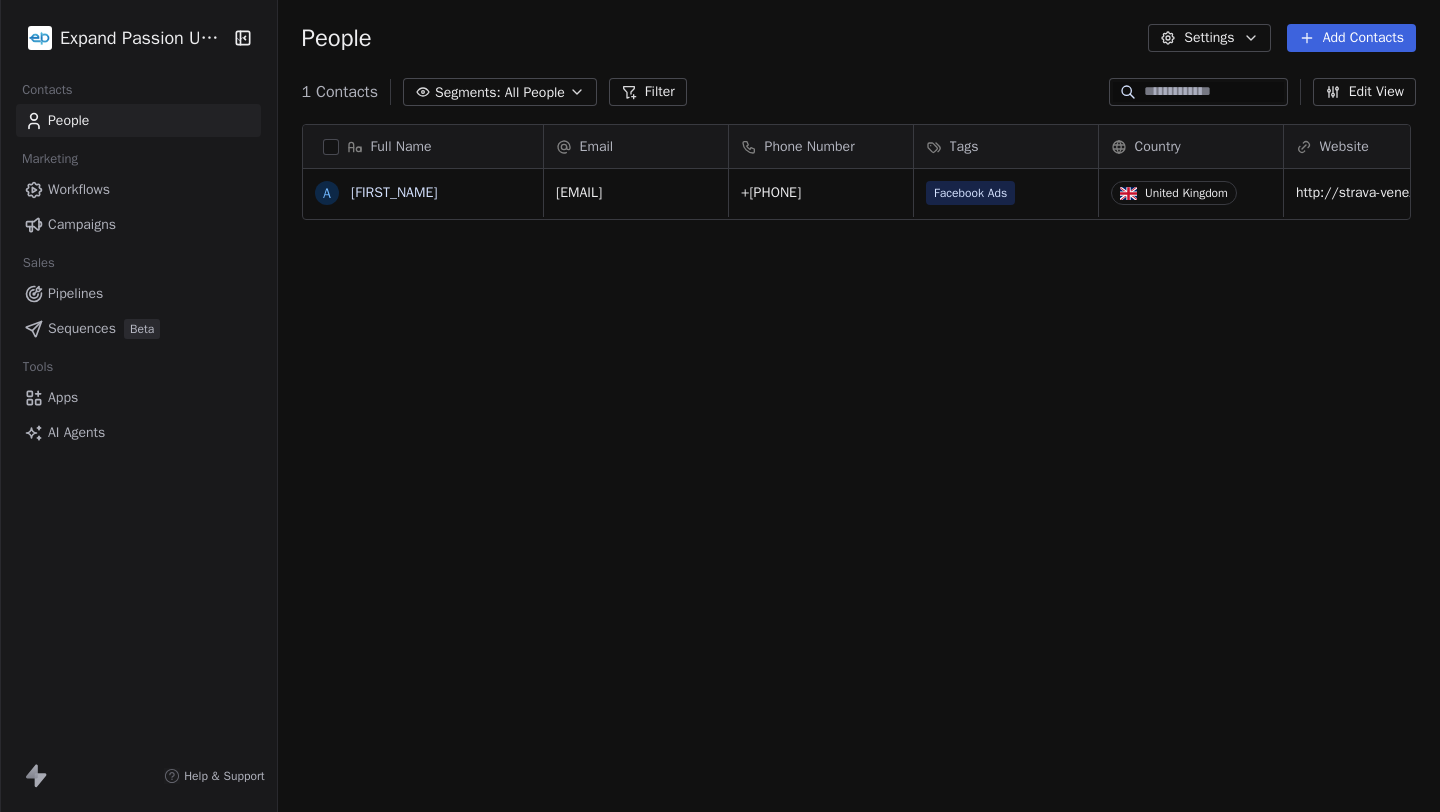 click on "AI Agents" at bounding box center (138, 432) 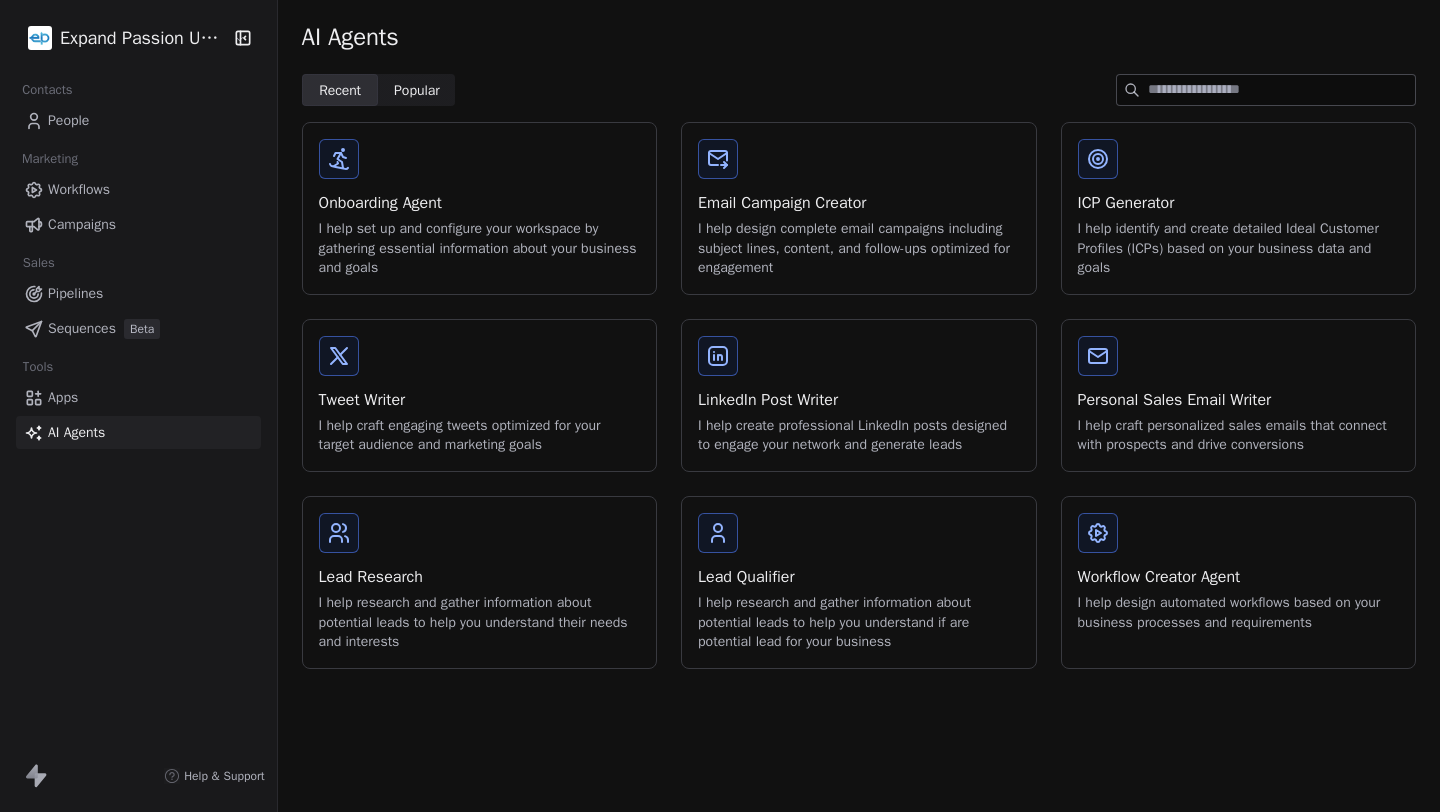 click on "Onboarding Agent" at bounding box center (479, 203) 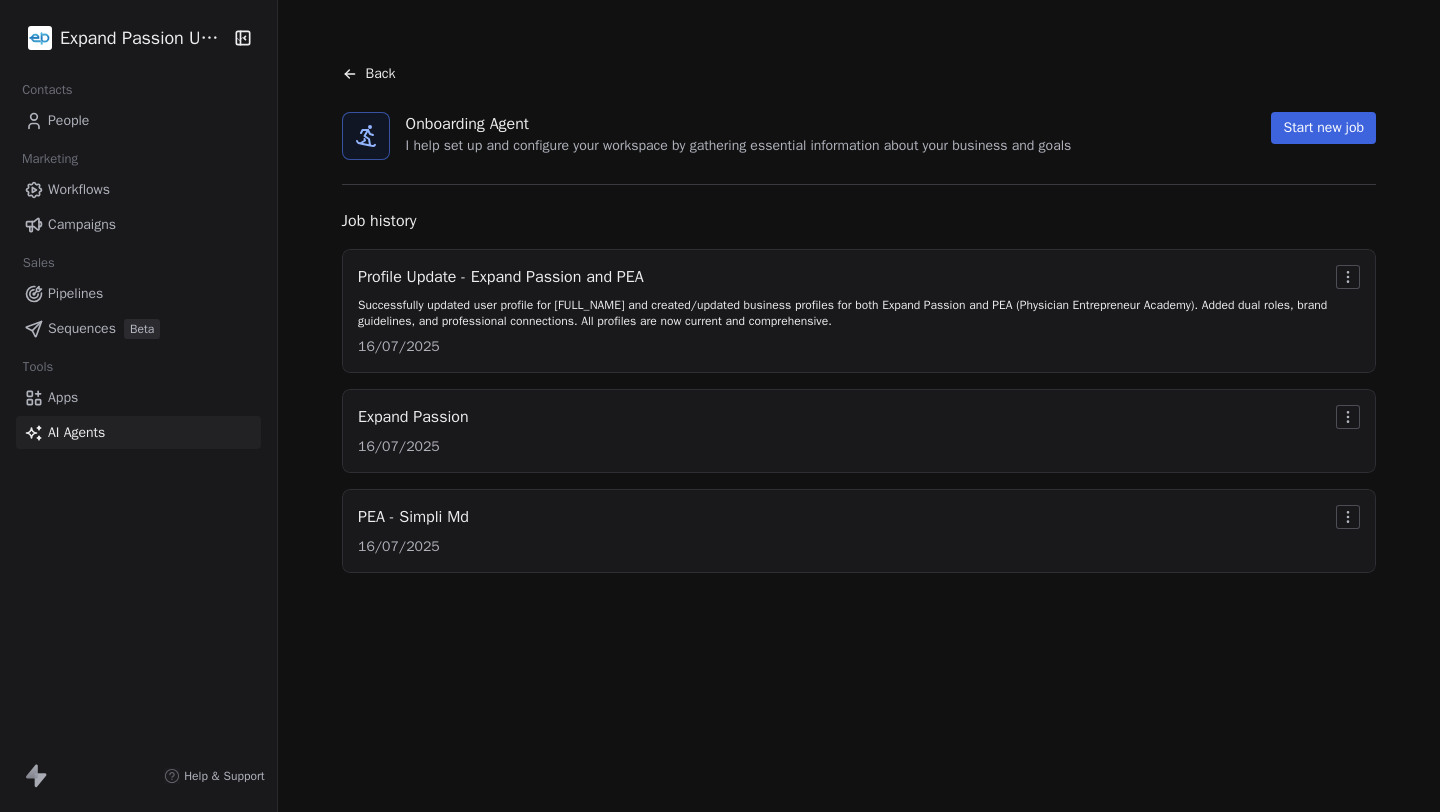 click on "Update - Expand Passion and PEA Successfully updated user profile for [FULL_NAME] and created/updated business profiles for both Expand Passion and PEA (Physician Entrepreneur Academy). Added dual roles, brand guidelines, and professional connections. All profiles are now current and comprehensive. [DATE] Expand Passion  [DATE] PEA - Simpli Md  [DATE]" at bounding box center (720, 406) 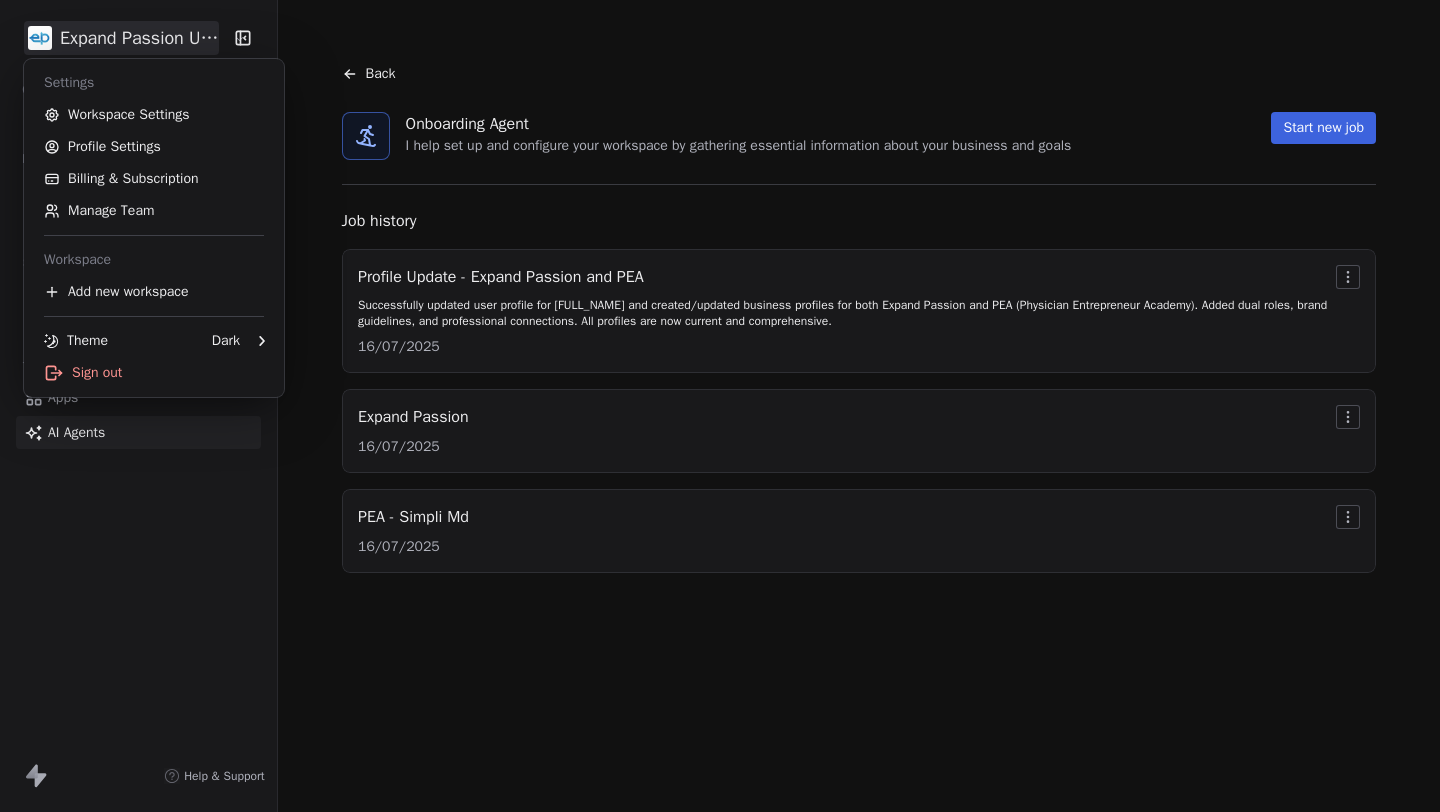 click on "Expand Passion Unip. LDA Contacts People Marketing Workflows Campaigns Sales Pipelines Sequences Beta Tools Apps AI Agents Help & Support Back Onboarding Agent I help set up and configure your workspace by gathering essential information about your business and goals Start new job Job history Profile Update - Expand Passion and PEA Successfully updated user profile for [FULL_NAME] and created/updated business profiles for both Expand Passion and PEA (Physician Entrepreneur Academy). Added dual roles, brand guidelines, and professional connections. All profiles are now current and comprehensive. [DATE] Expand Passion  [DATE] PEA - Simpli Md  [DATE]   Settings Workspace Settings Profile Settings Billing & Subscription Manage Team   Workspace Add new workspace Theme Dark Sign out" at bounding box center [720, 406] 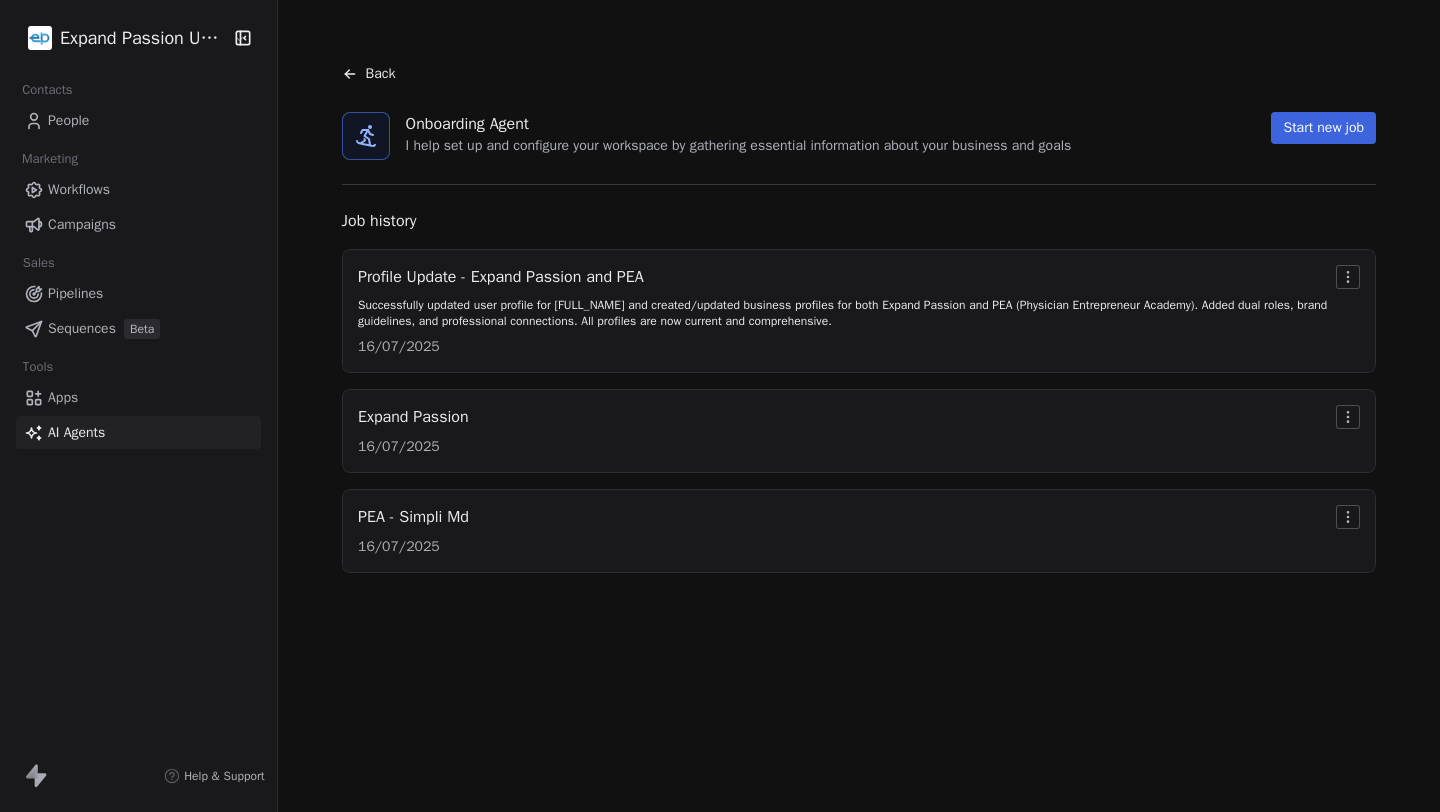 click on "Profile Update - Expand Passion and PEA" at bounding box center (843, 277) 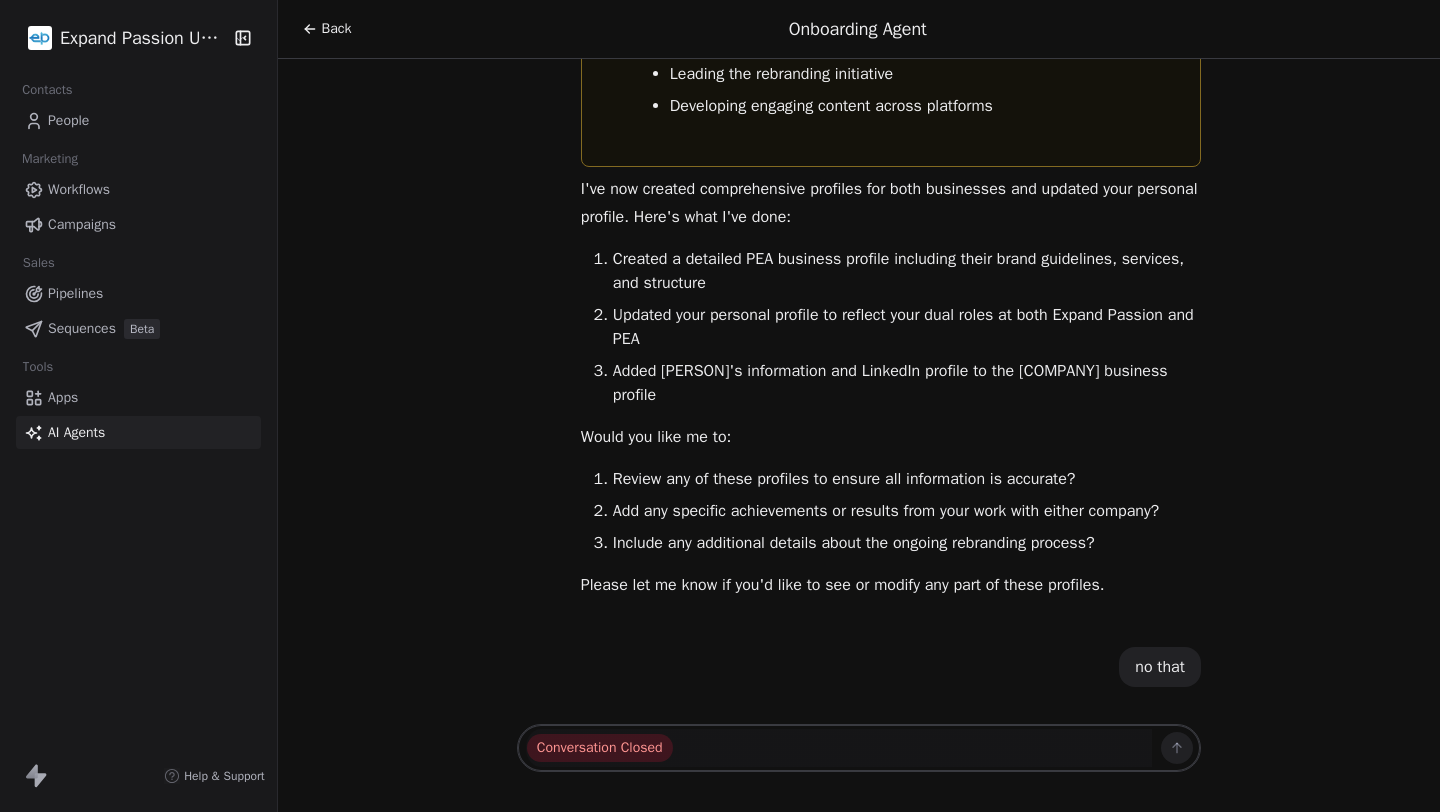 scroll, scrollTop: 7287, scrollLeft: 0, axis: vertical 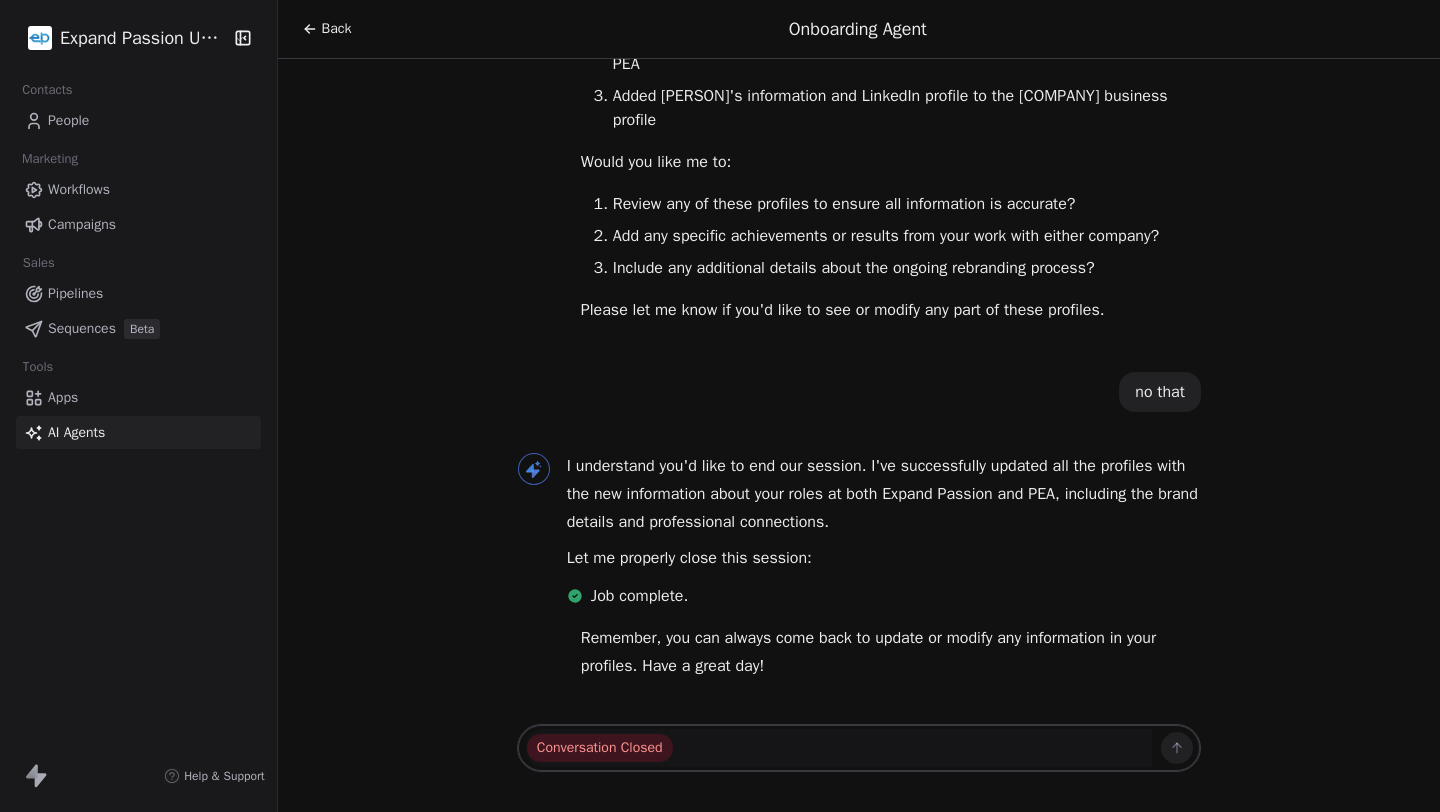 click on "Back" at bounding box center [337, 29] 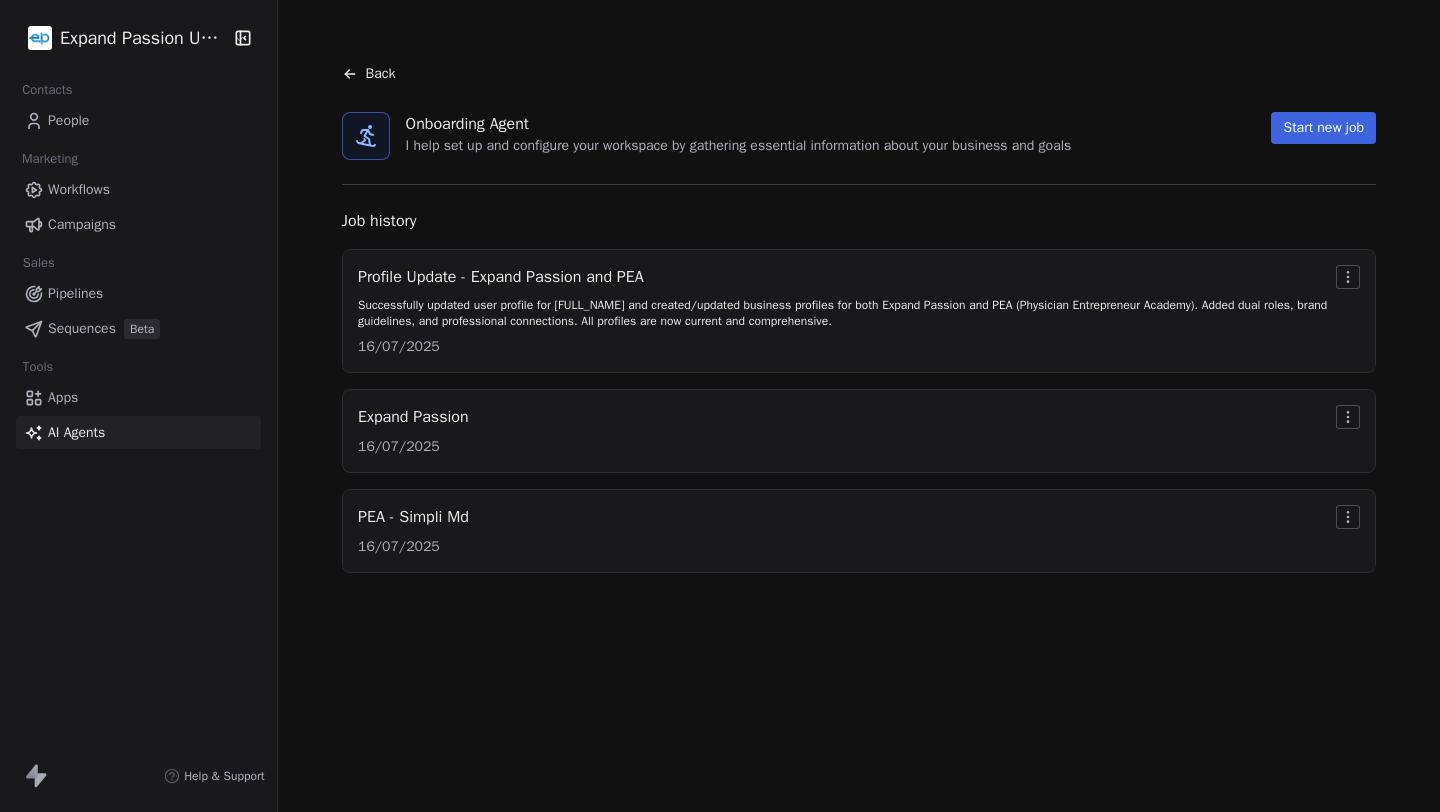 click on "Expand Passion  16/07/2025" at bounding box center (859, 431) 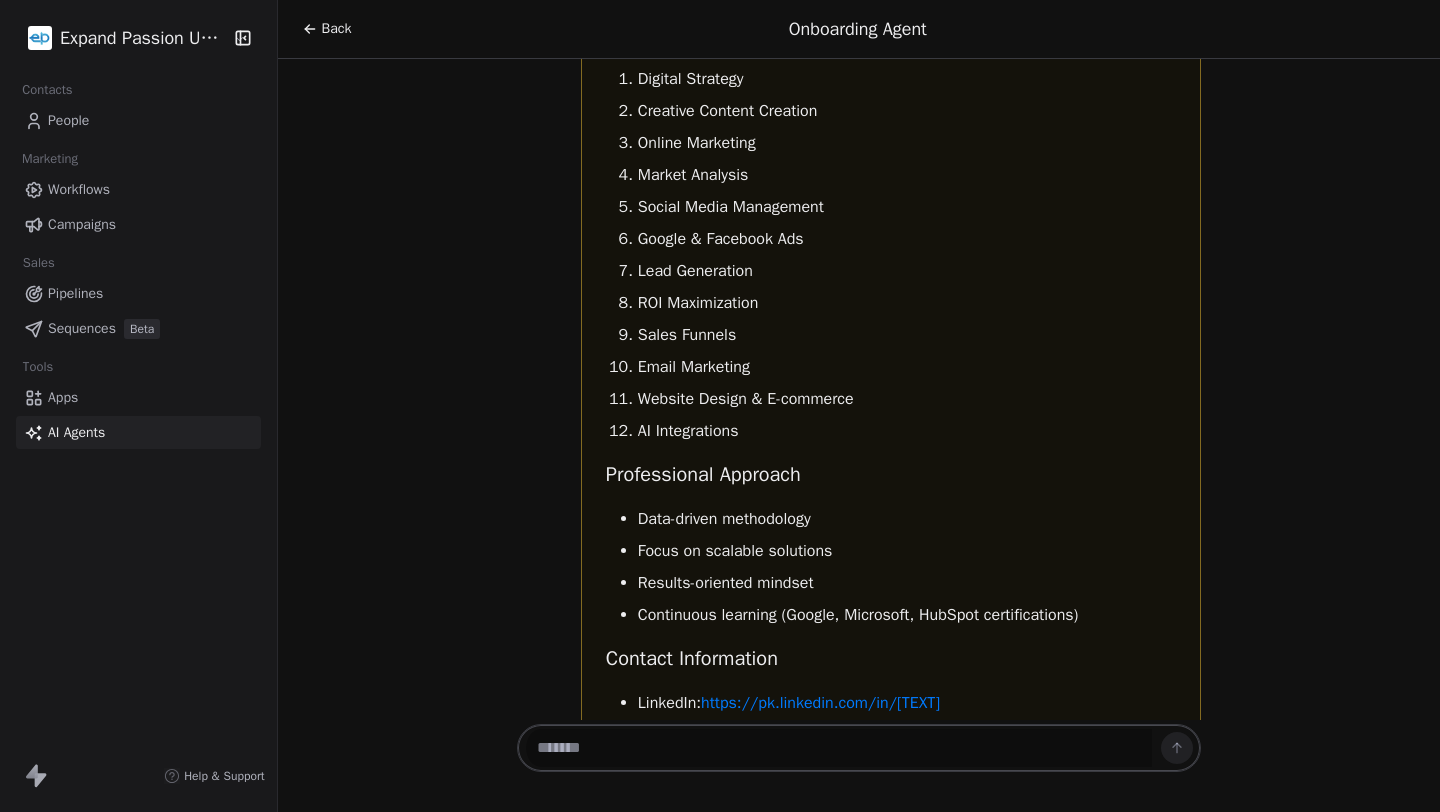 scroll, scrollTop: 4439, scrollLeft: 0, axis: vertical 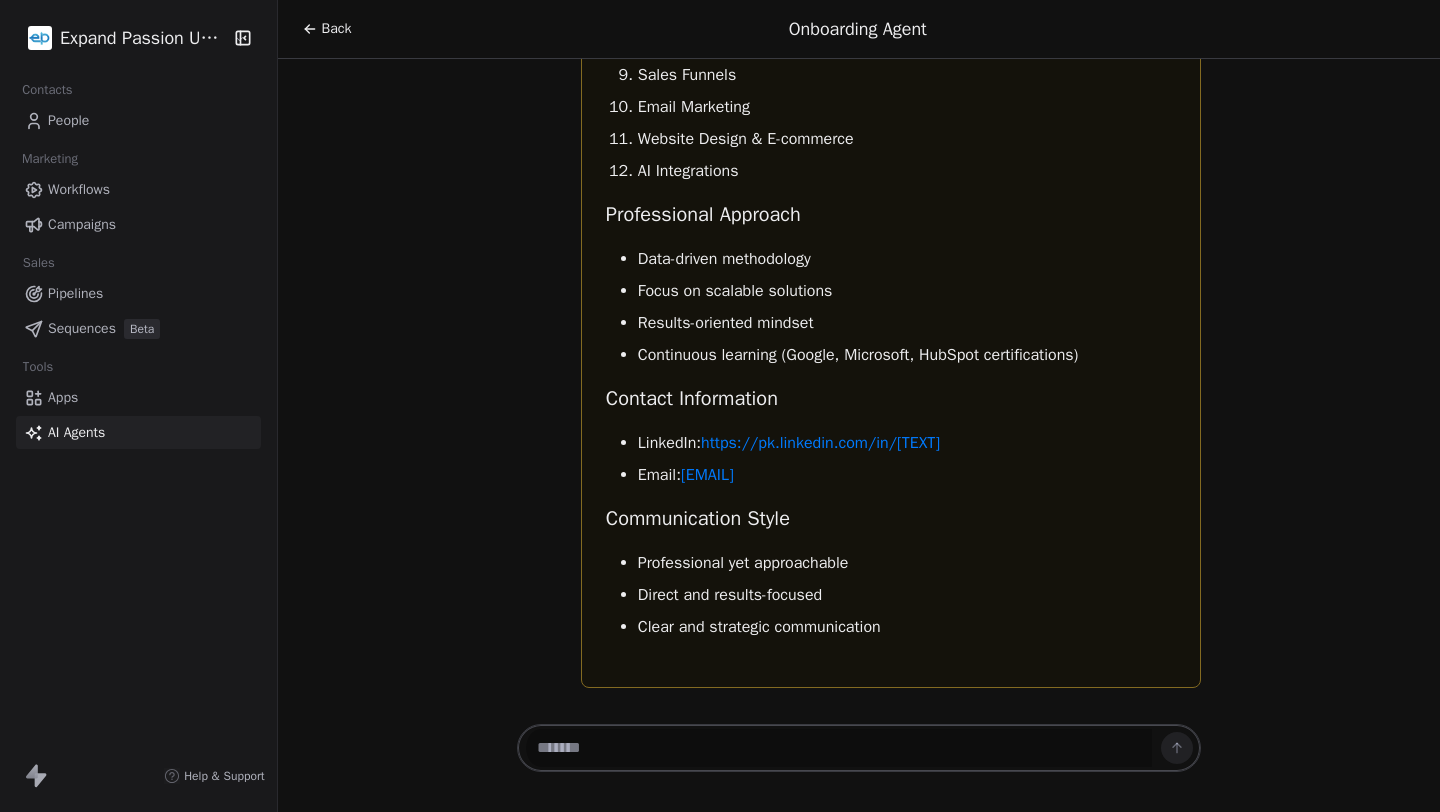 click on "Back Onboarding Agent" at bounding box center (859, 29) 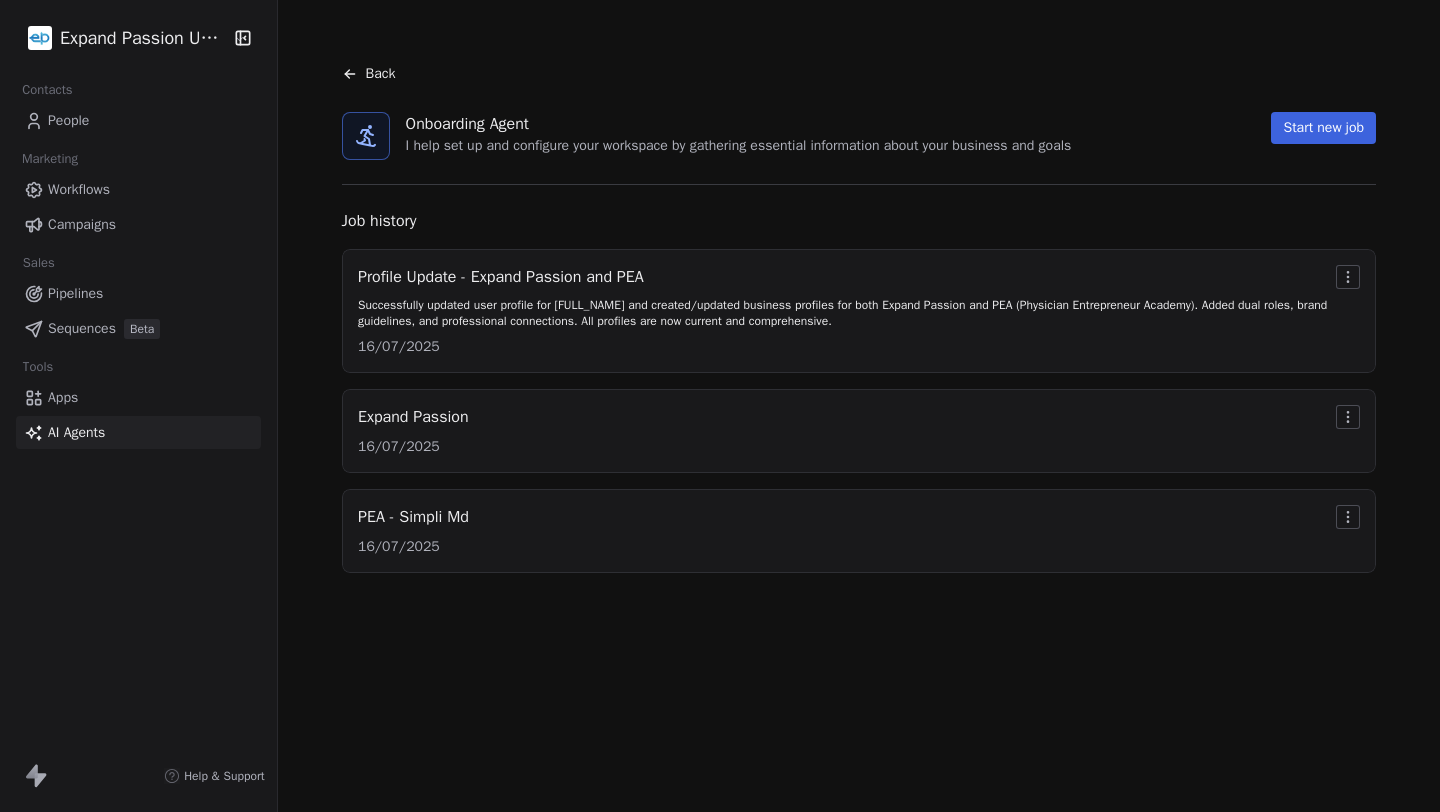 click on "Update - Expand Passion and PEA Successfully updated user profile for [FULL_NAME] and created/updated business profiles for both Expand Passion and PEA (Physician Entrepreneur Academy). Added dual roles, brand guidelines, and professional connections. All profiles are now current and comprehensive. [DATE] Expand Passion  [DATE] PEA - Simpli Md  [DATE]" at bounding box center (720, 406) 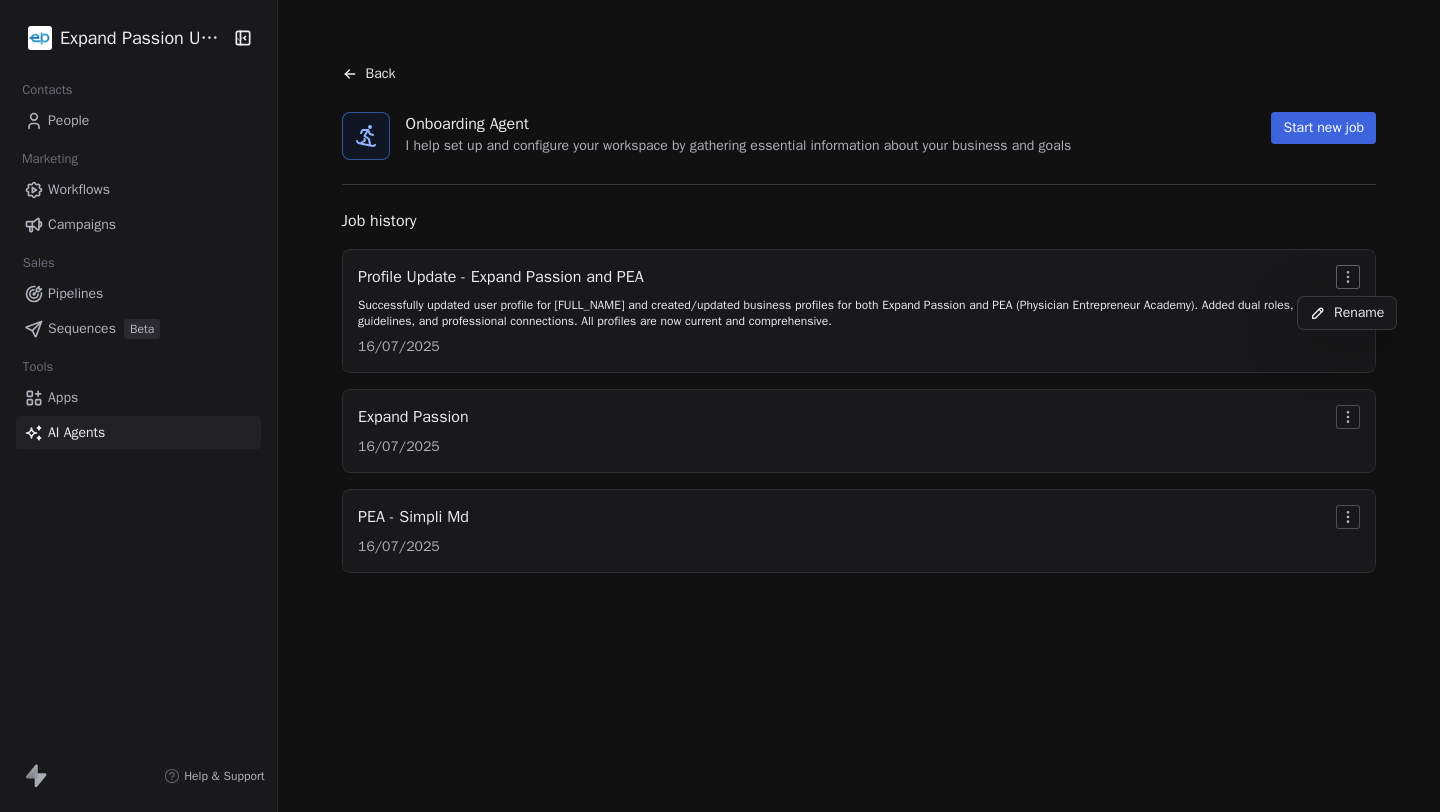 click on "[COMPANY] Contacts People Marketing Workflows Campaigns Sales Pipelines Sequences Beta Tools Apps AI Agents Help & Support Back Onboarding Agent I help set up and configure your workspace by gathering essential information about your business and goals Start new job Job history Profile Update - [COMPANY] and [COMPANY] Successfully updated user profile for [PERSON] and created/updated business profiles for both [COMPANY] and [COMPANY] ([ACRONYM]). Added dual roles, brand guidelines, and professional connections. All profiles are now current and comprehensive. [DATE] [COMPANY] [DATE] [COMPANY] - [COMPANY] [DATE] Rename" at bounding box center (720, 406) 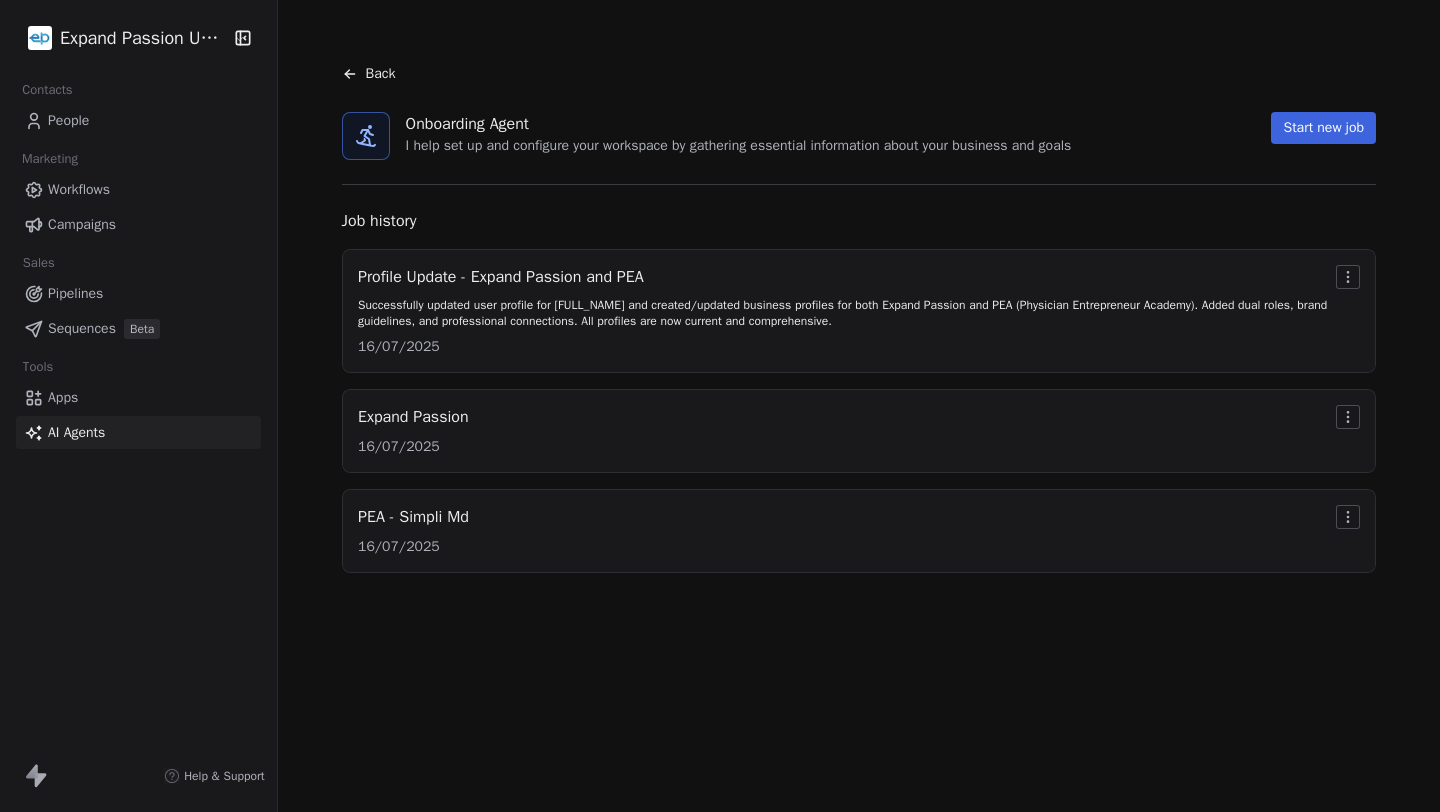 click on "PEA - Simpli Md" at bounding box center [413, 517] 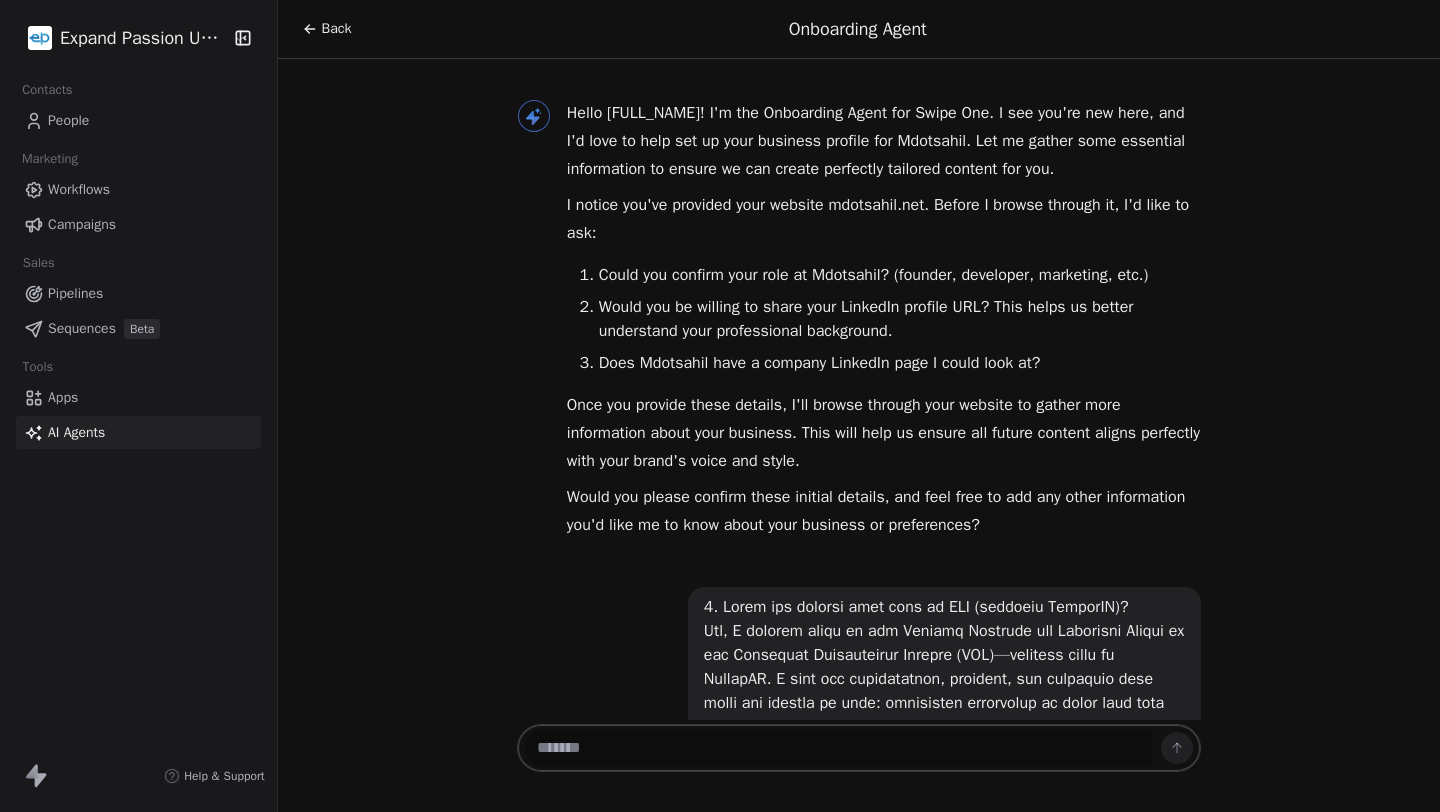 scroll, scrollTop: 973, scrollLeft: 0, axis: vertical 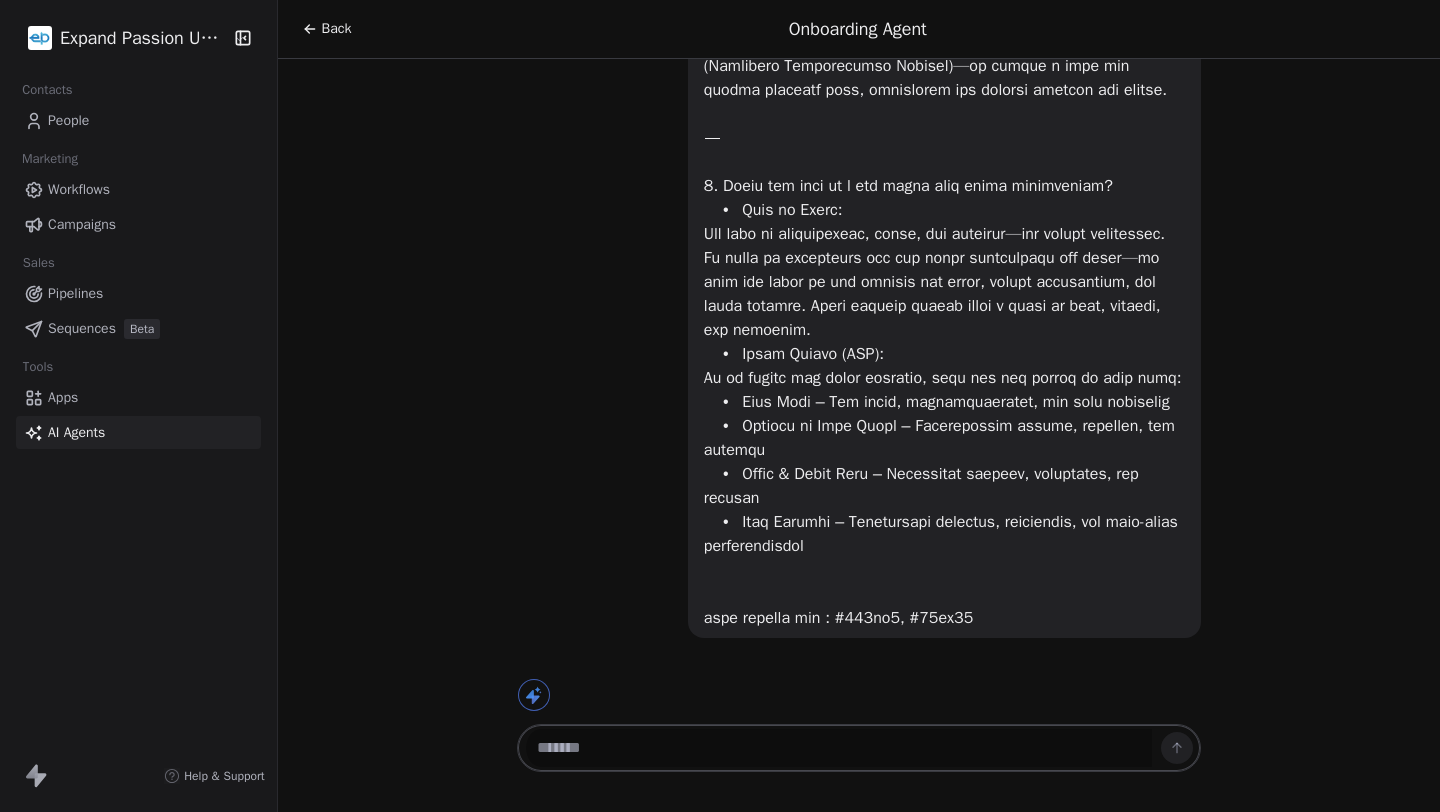 click on "Back" at bounding box center [337, 29] 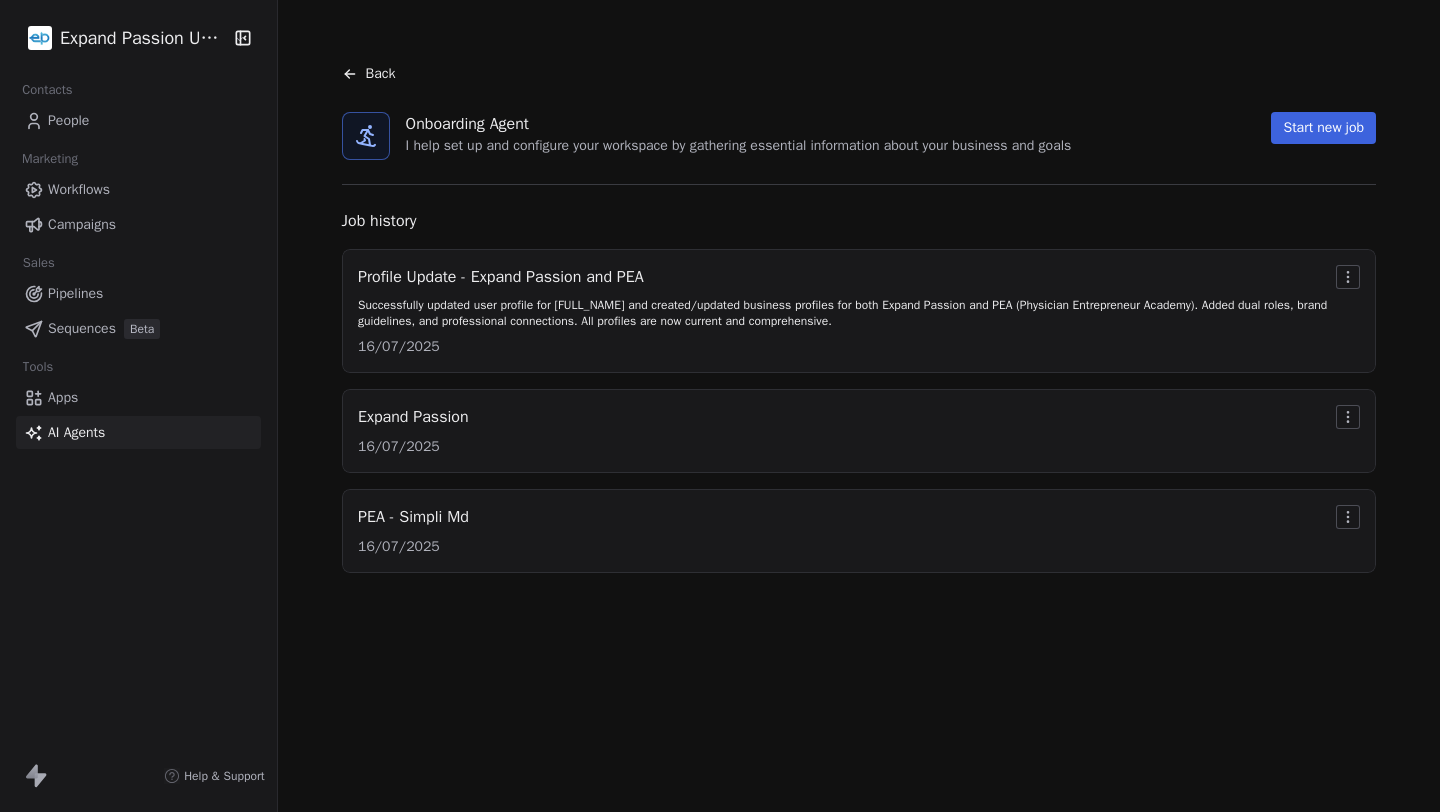 click on "PEA - Simpli Md  16/07/2025" at bounding box center (859, 531) 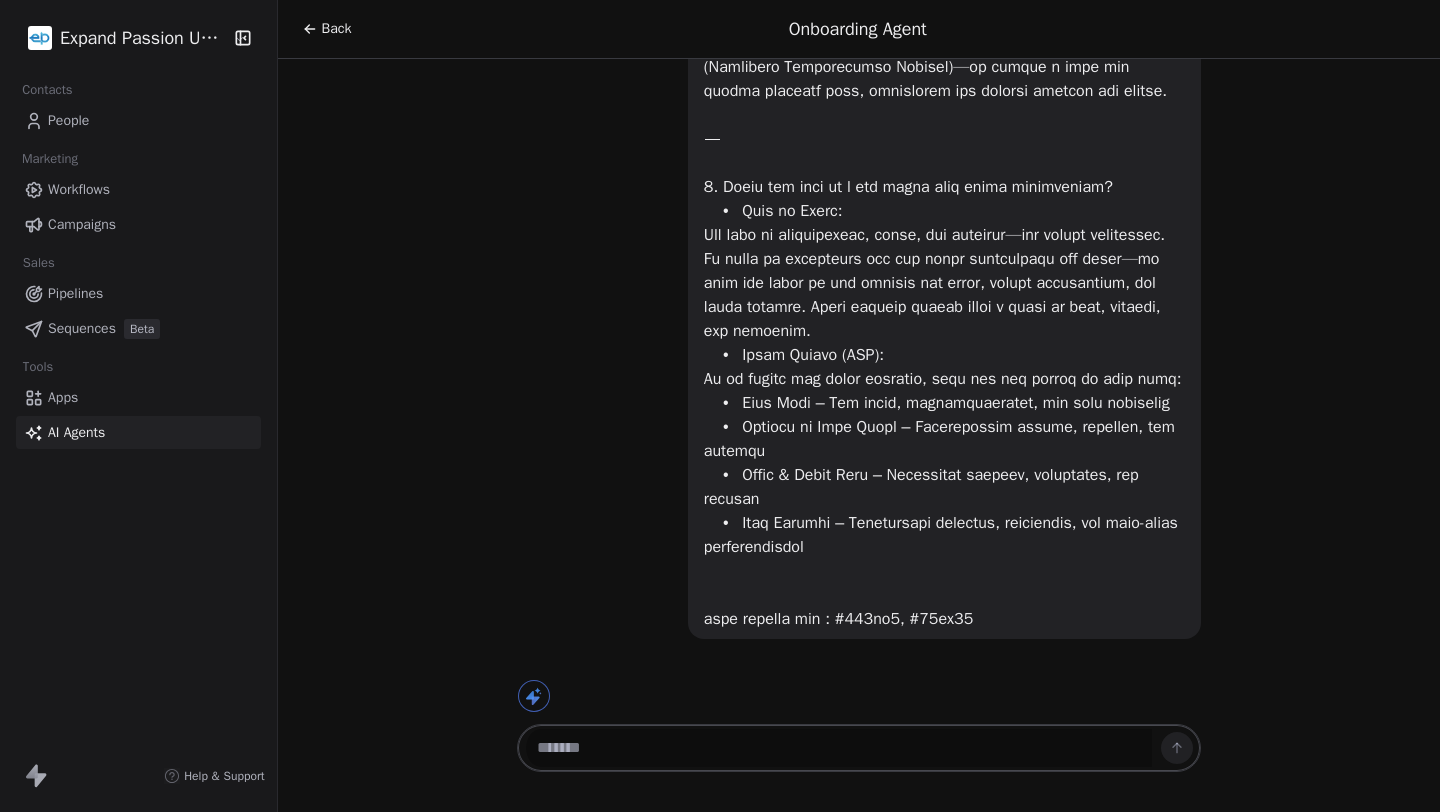 scroll, scrollTop: 973, scrollLeft: 0, axis: vertical 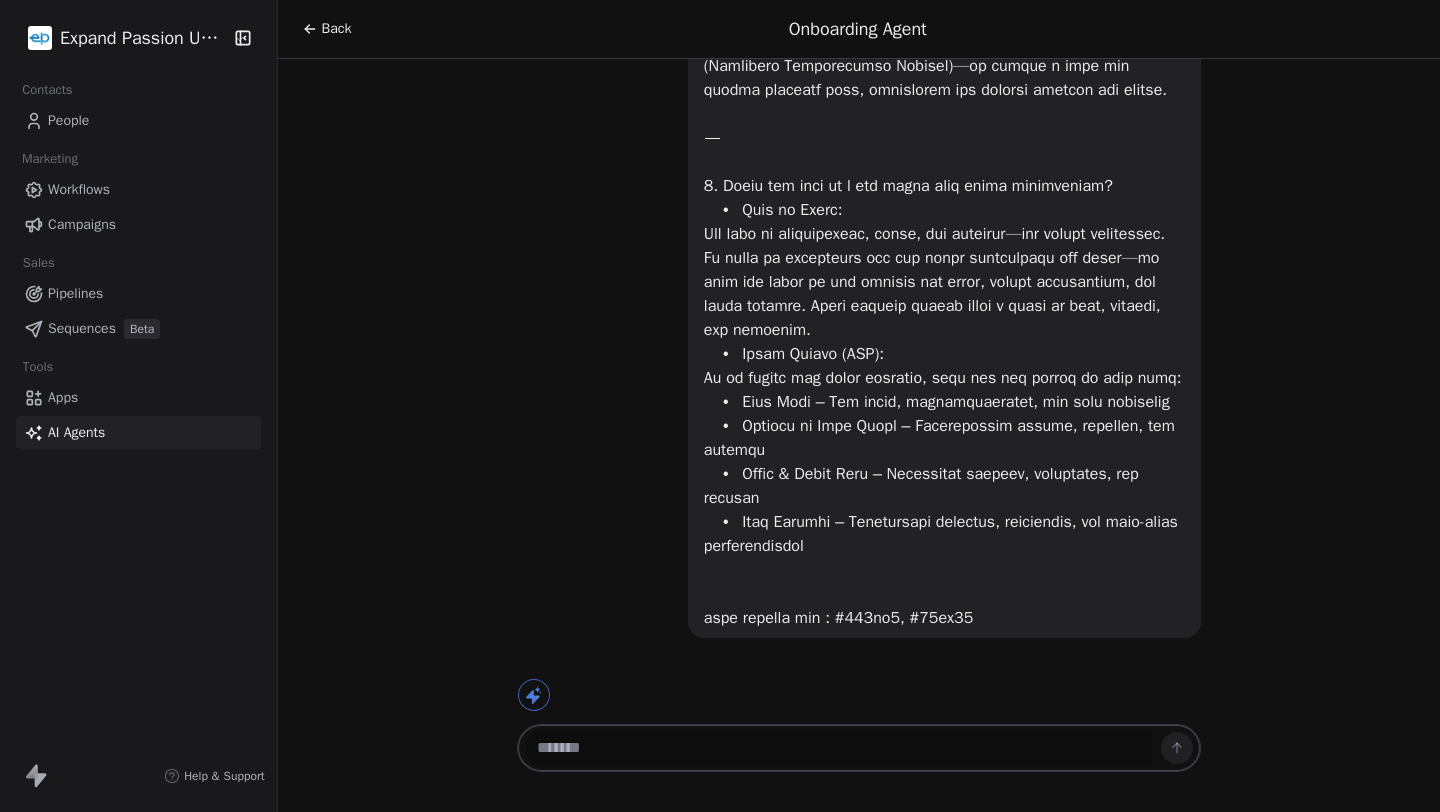 click on "Back" at bounding box center (337, 29) 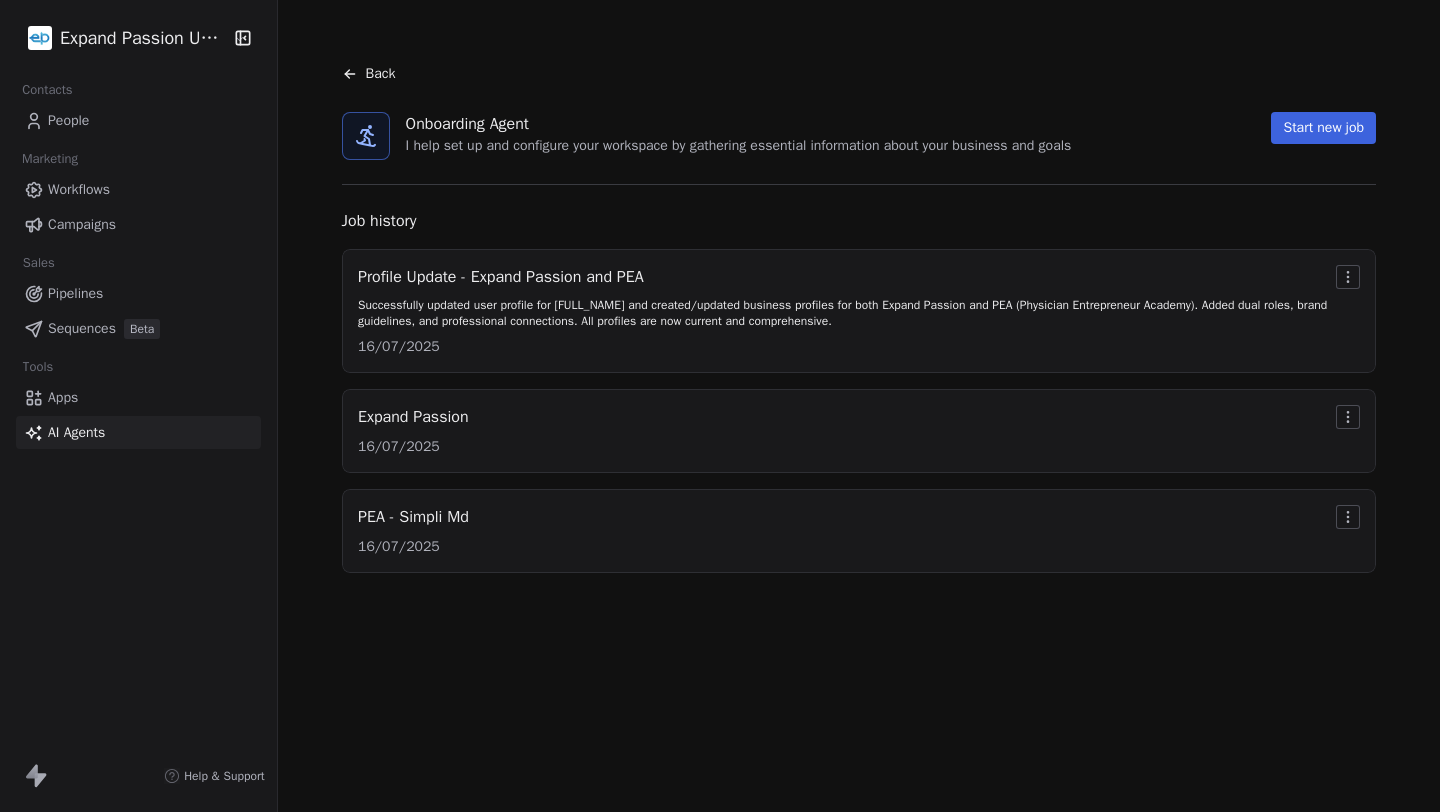 click on "Expand Passion  16/07/2025" at bounding box center [859, 431] 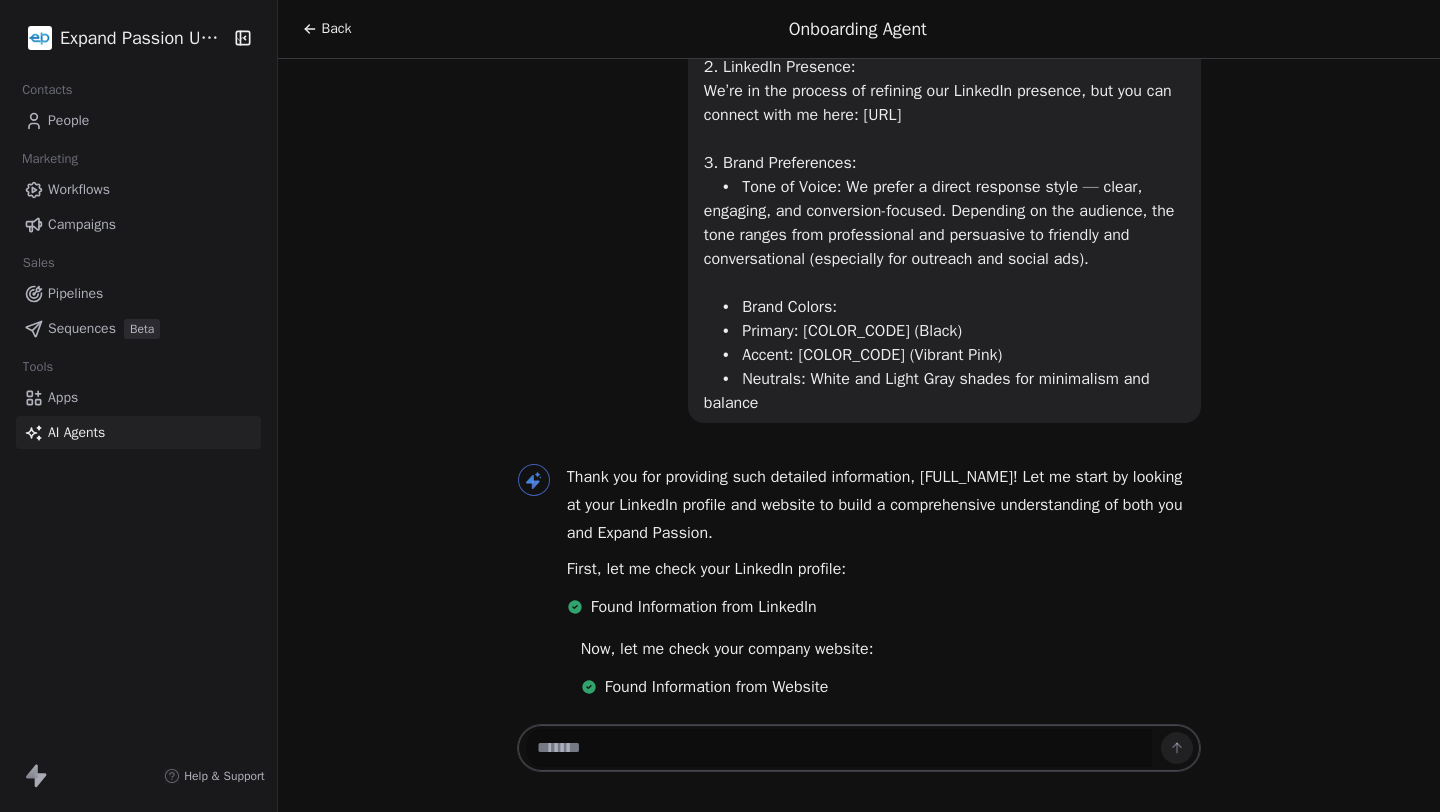 scroll, scrollTop: 0, scrollLeft: 0, axis: both 